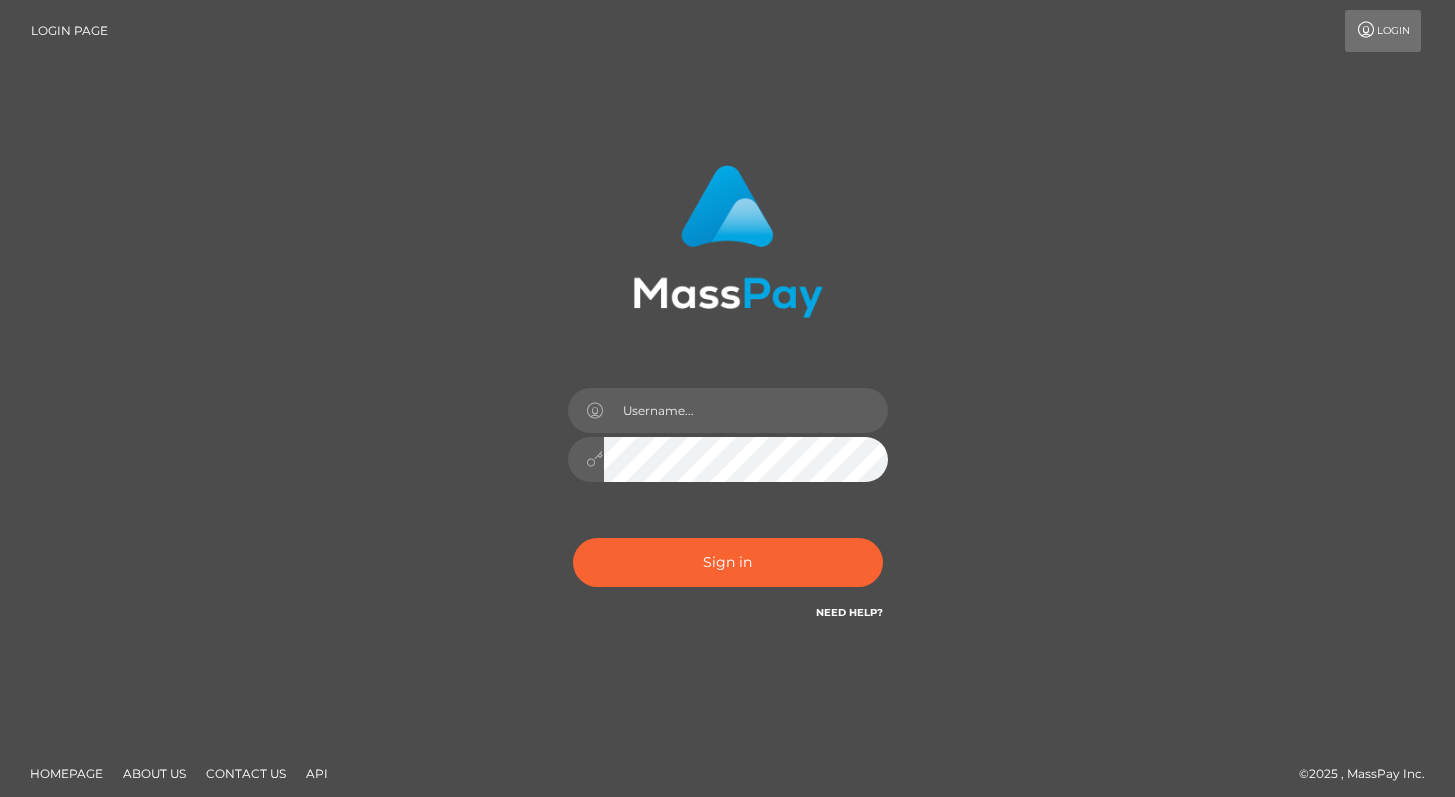 scroll, scrollTop: 0, scrollLeft: 0, axis: both 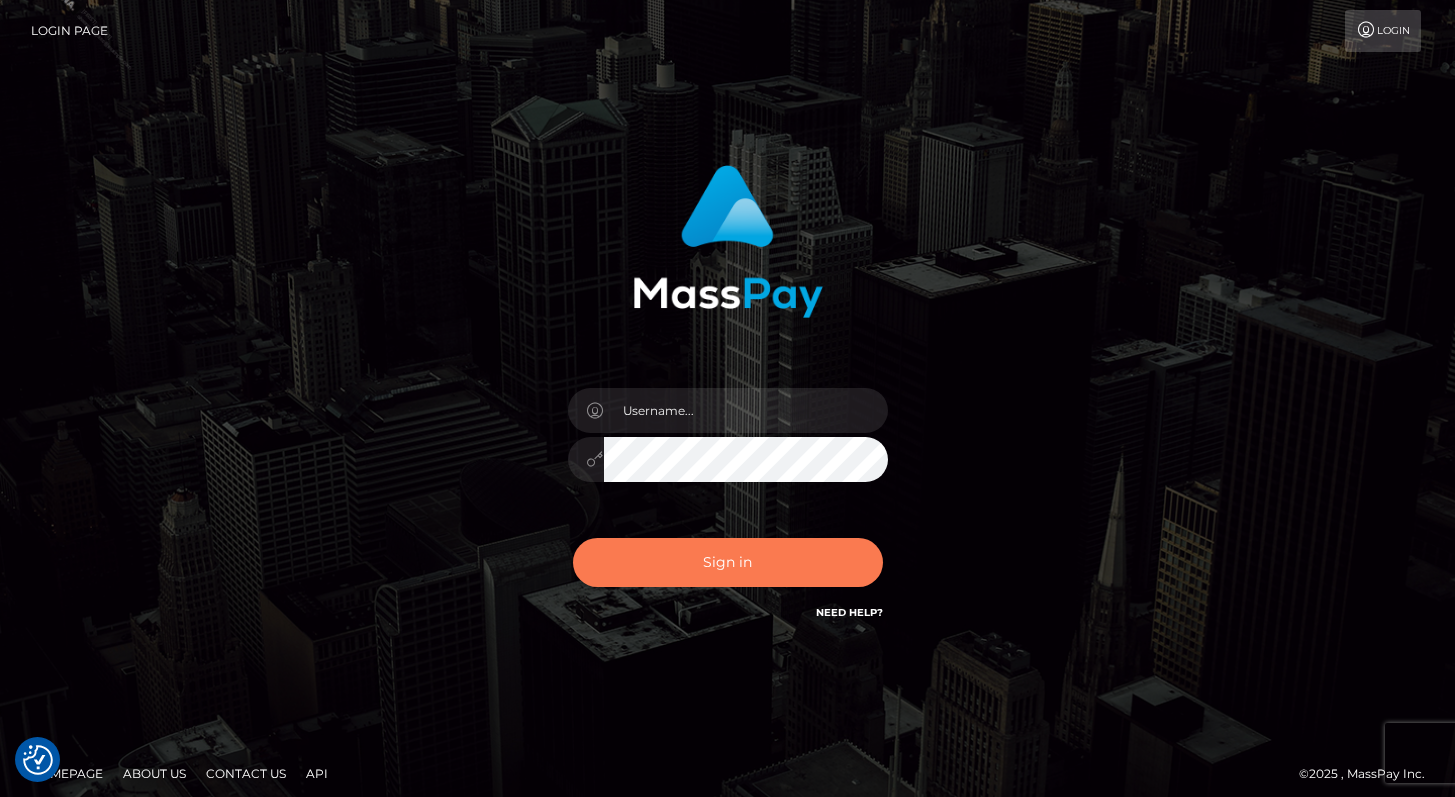 click on "Sign in" at bounding box center [728, 562] 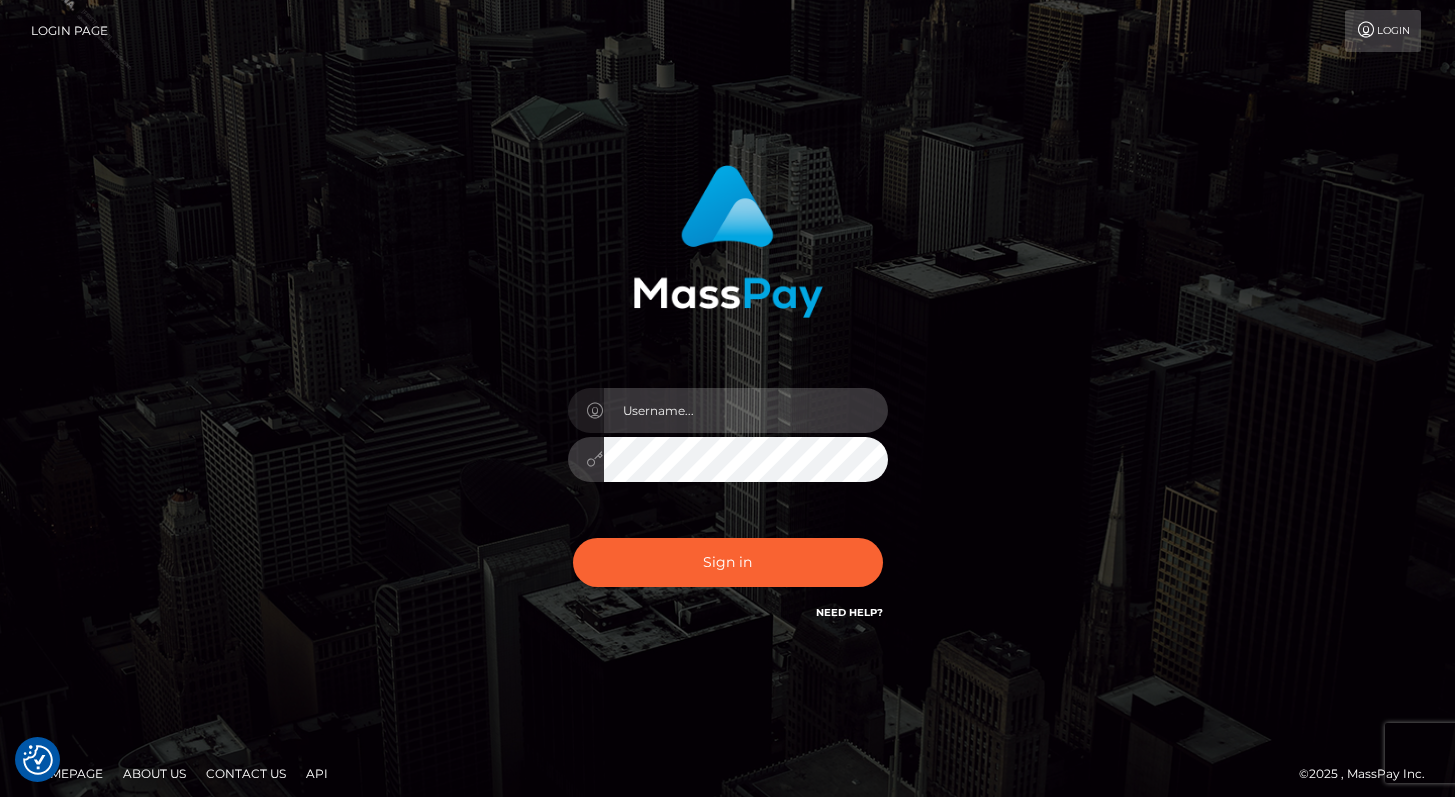 click at bounding box center (746, 410) 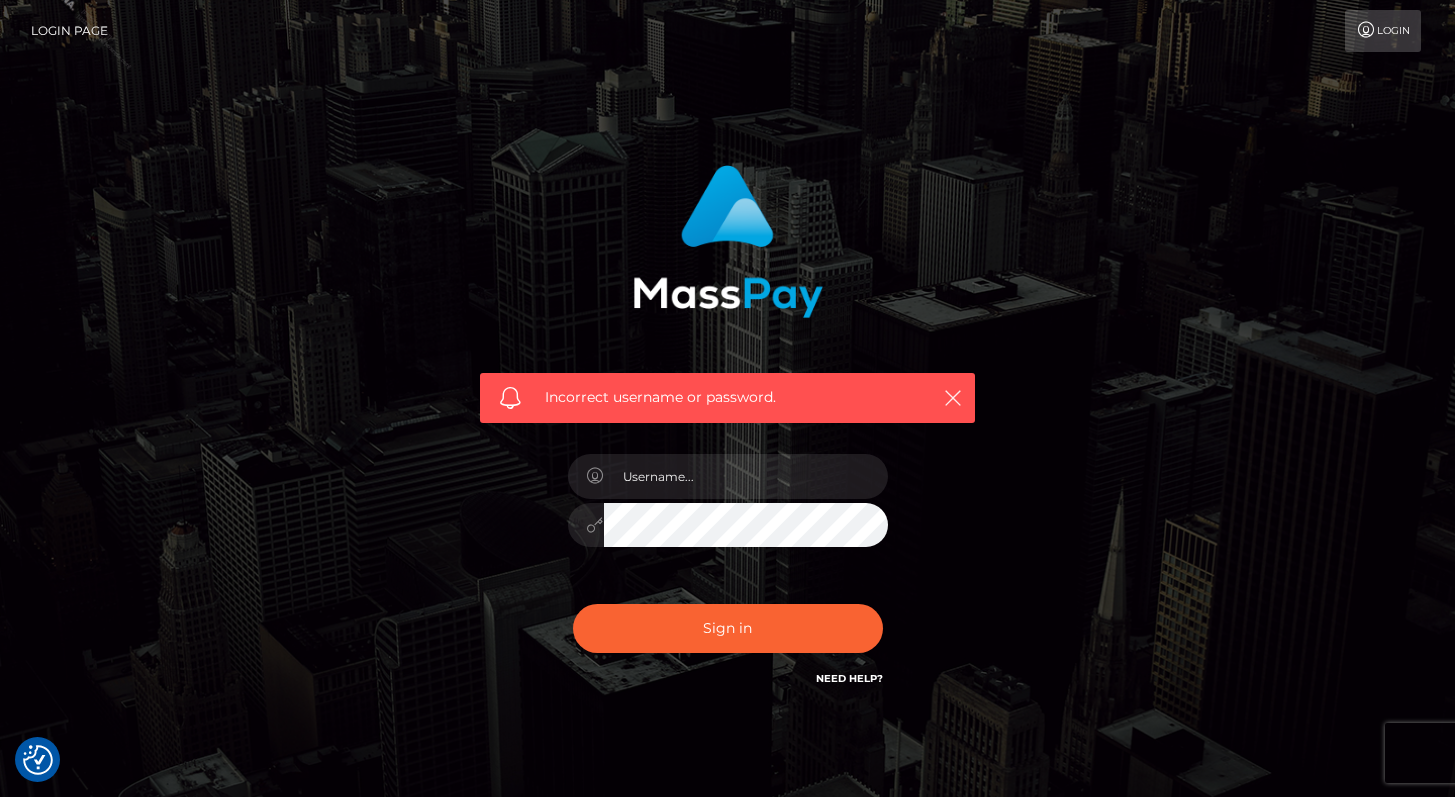 scroll, scrollTop: 0, scrollLeft: 0, axis: both 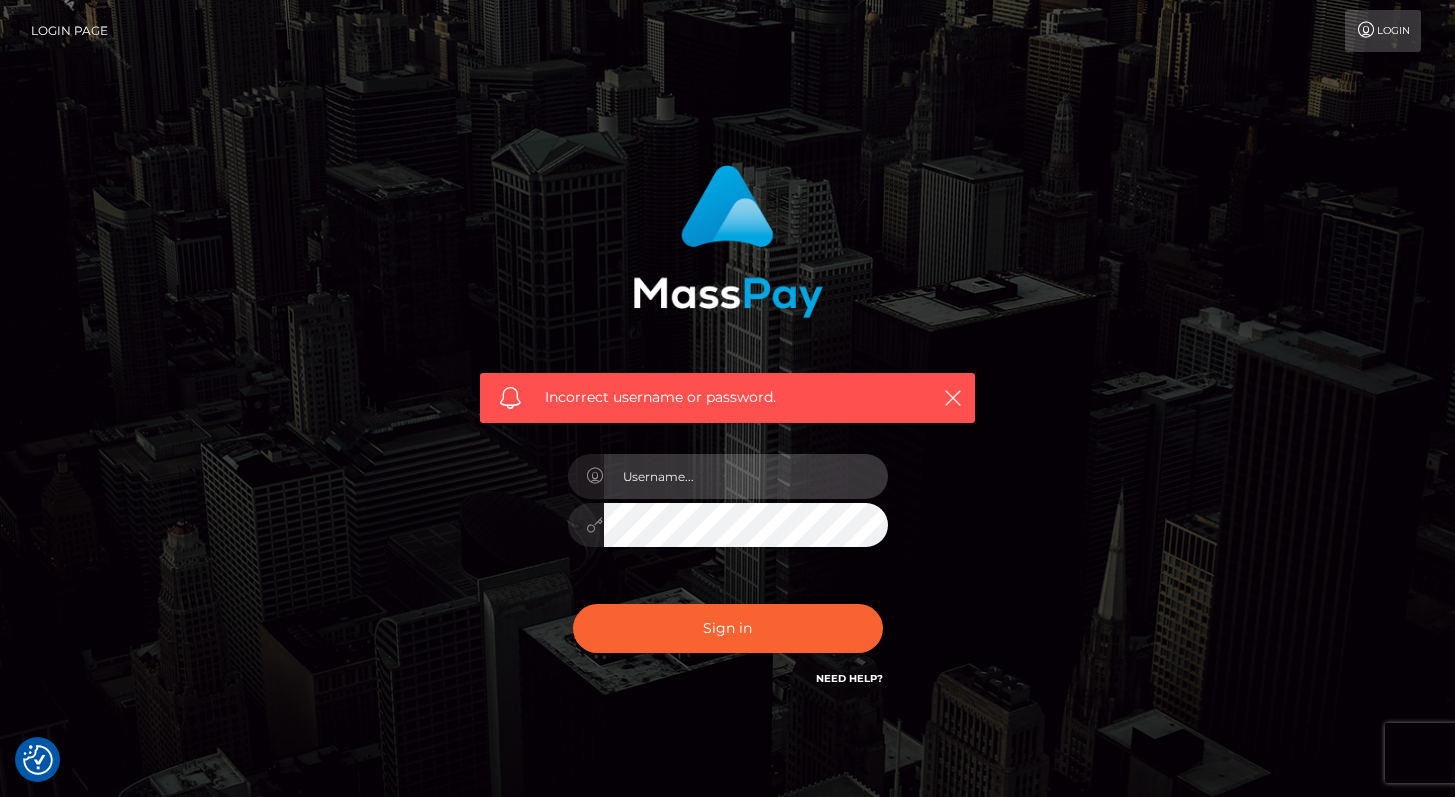 click at bounding box center [746, 476] 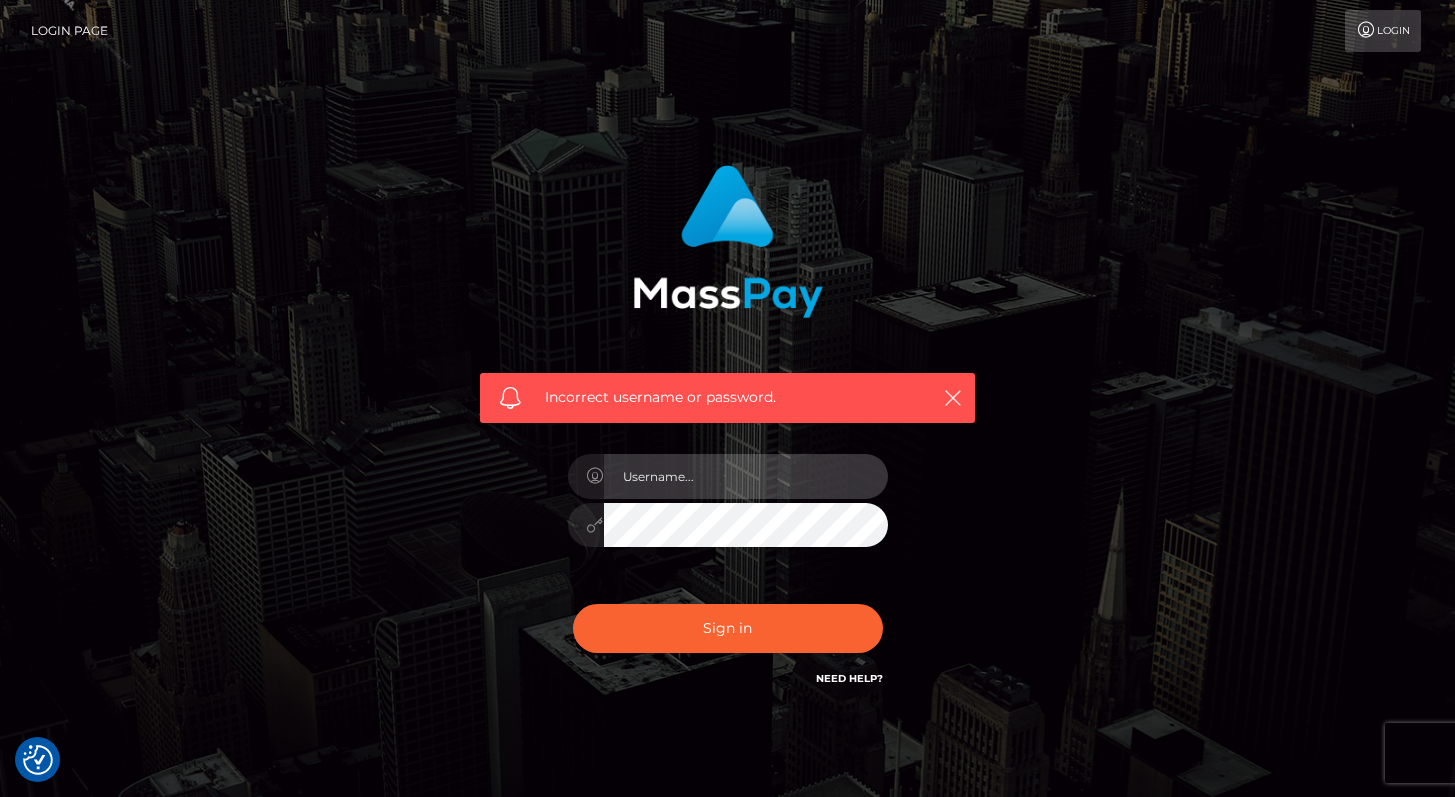 type on "Alweng.MB" 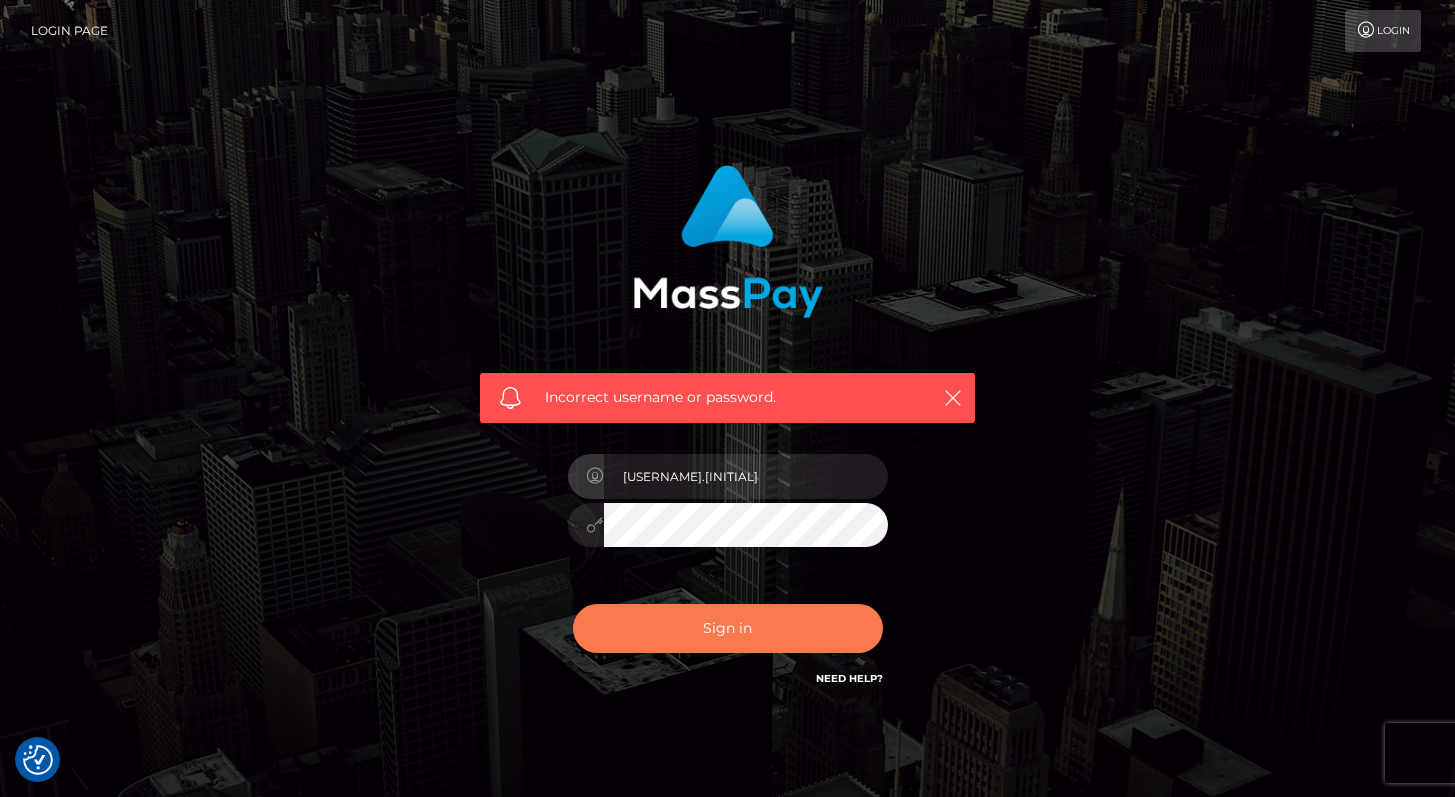 click on "Sign in" at bounding box center (728, 628) 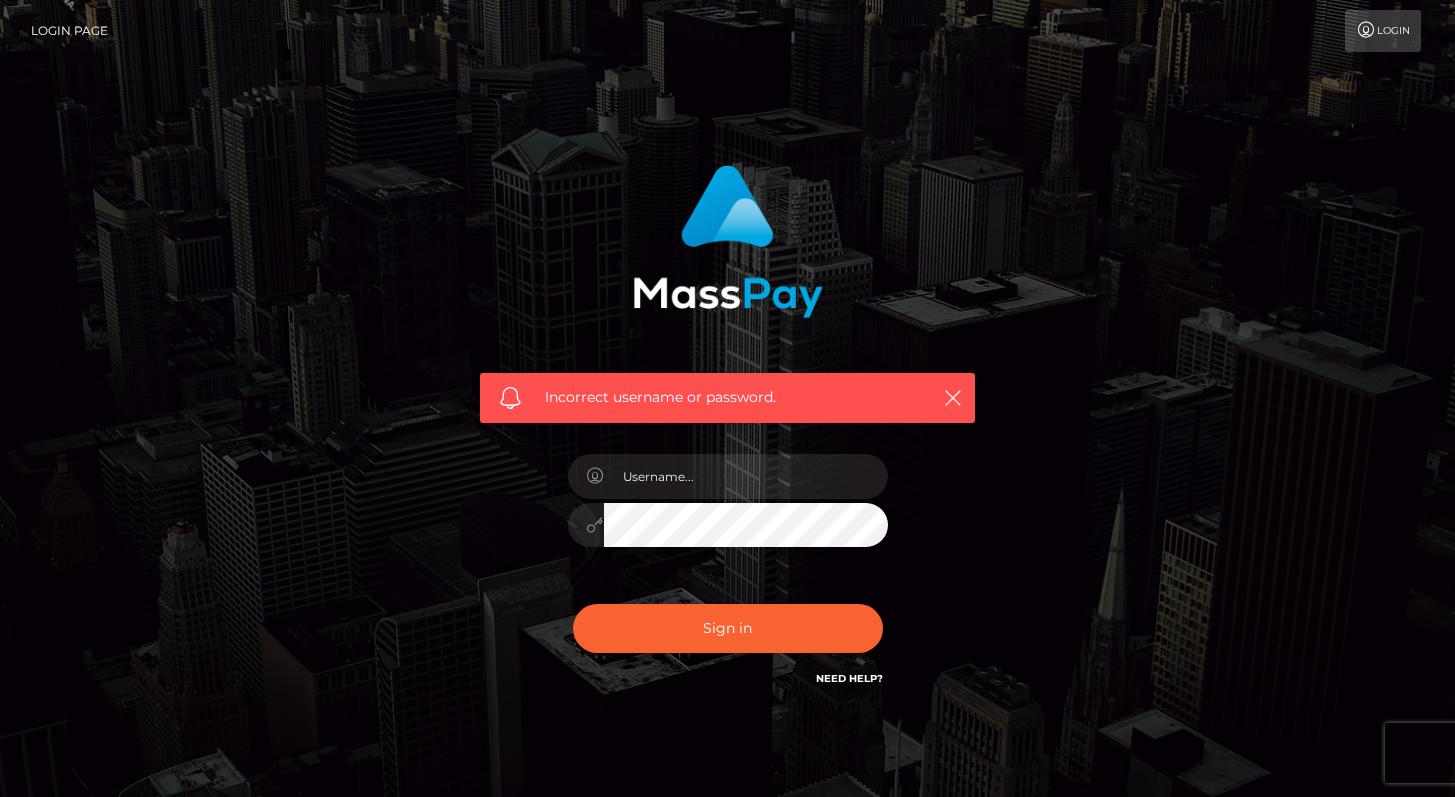 scroll, scrollTop: 0, scrollLeft: 0, axis: both 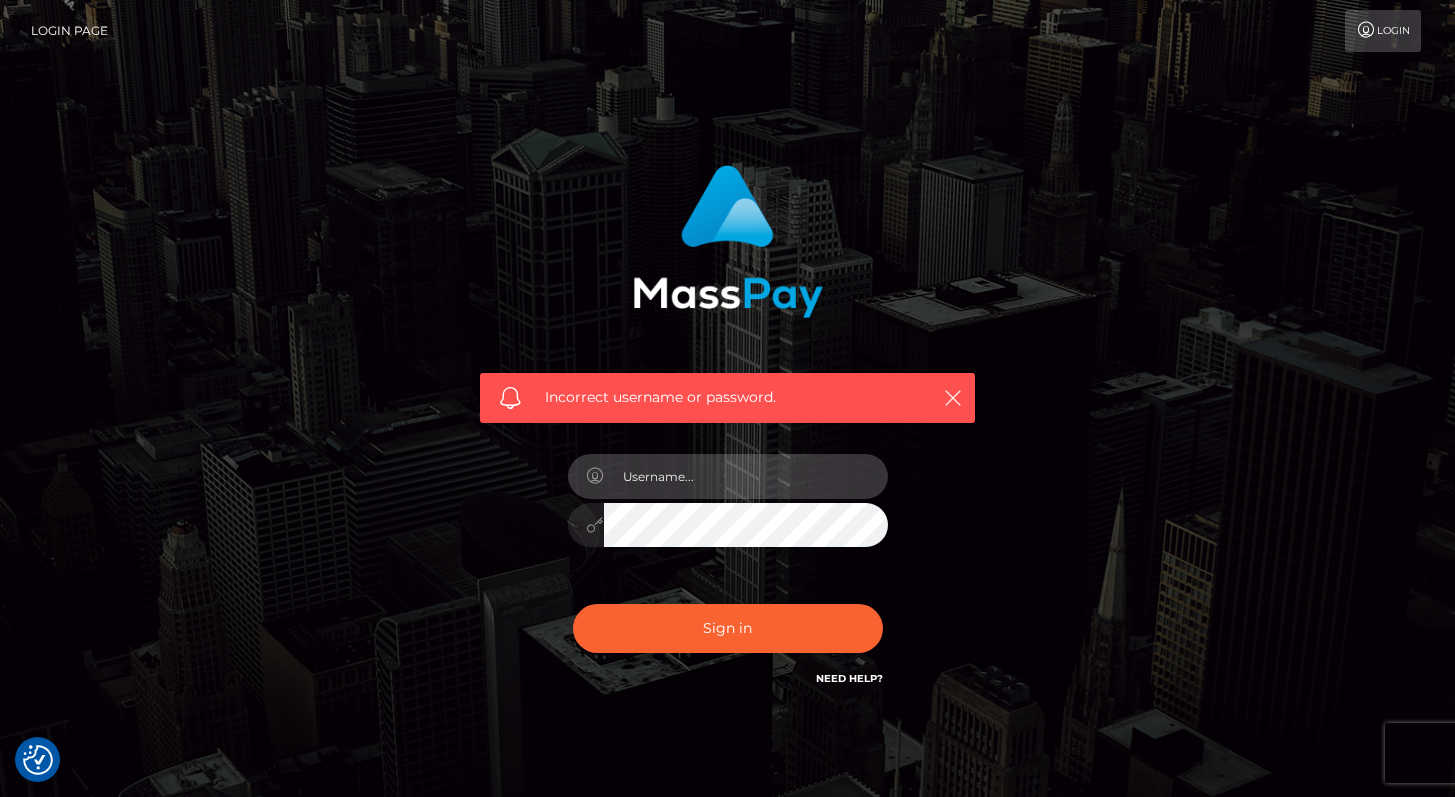 click at bounding box center [746, 476] 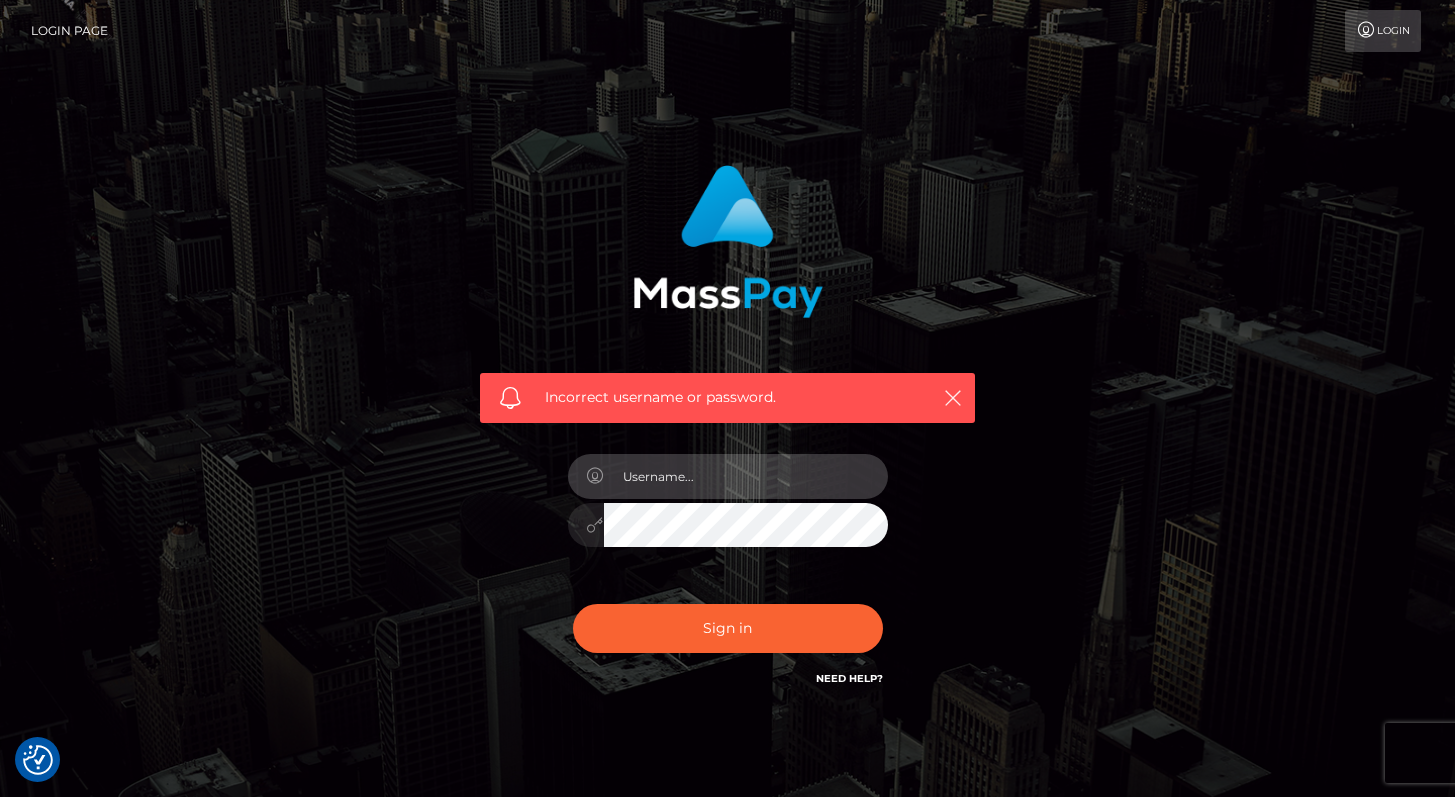type on "[EMAIL]" 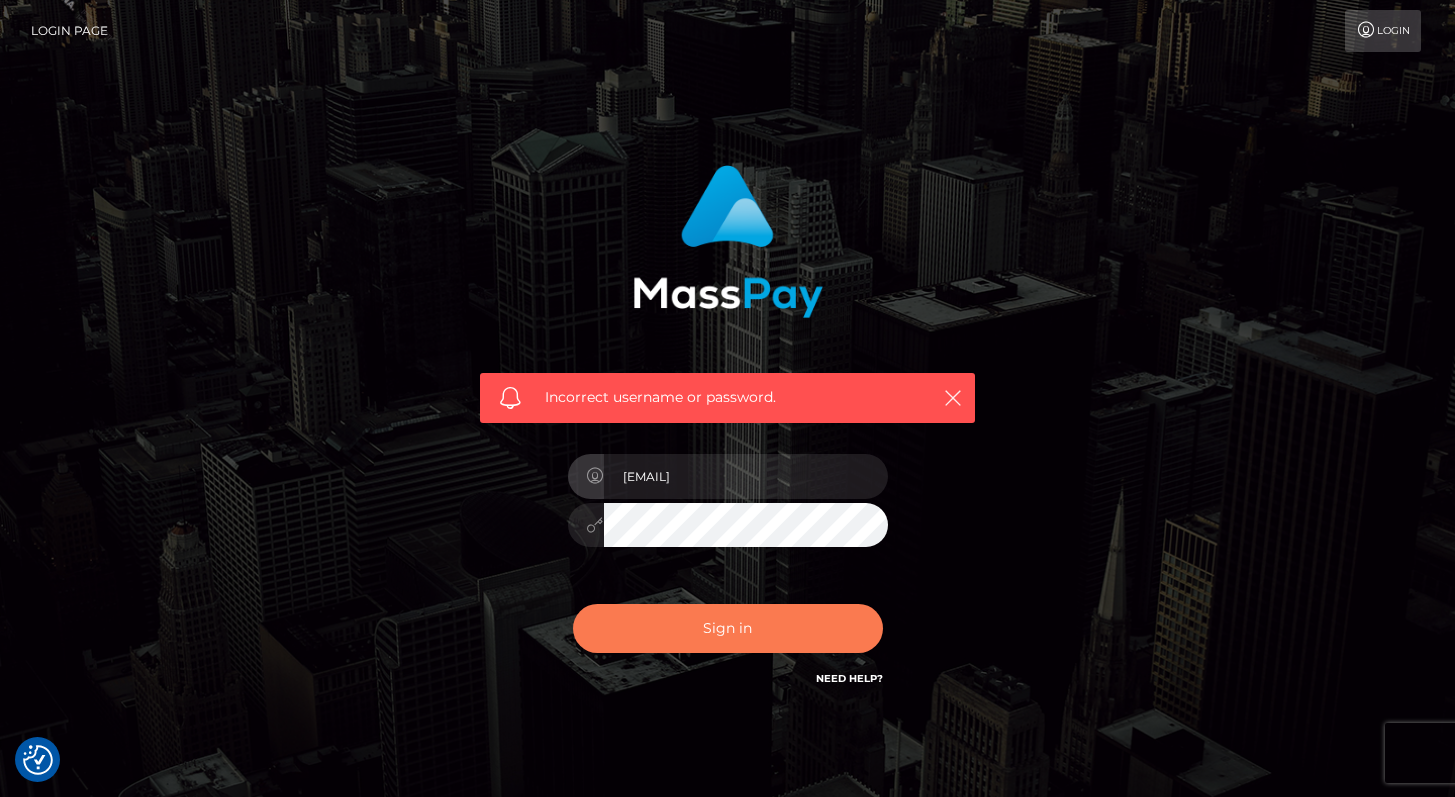 click on "Sign in" at bounding box center [728, 628] 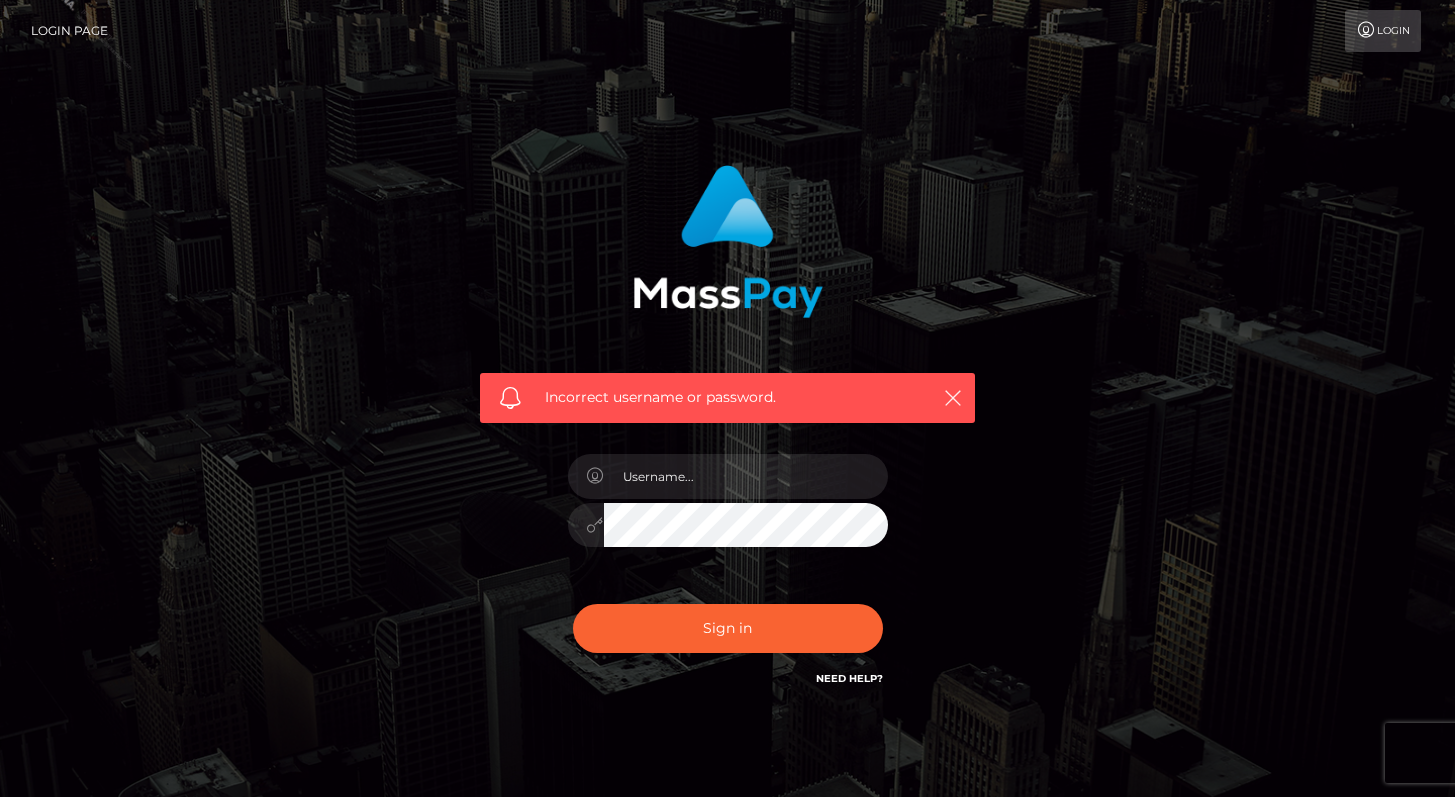 scroll, scrollTop: 0, scrollLeft: 0, axis: both 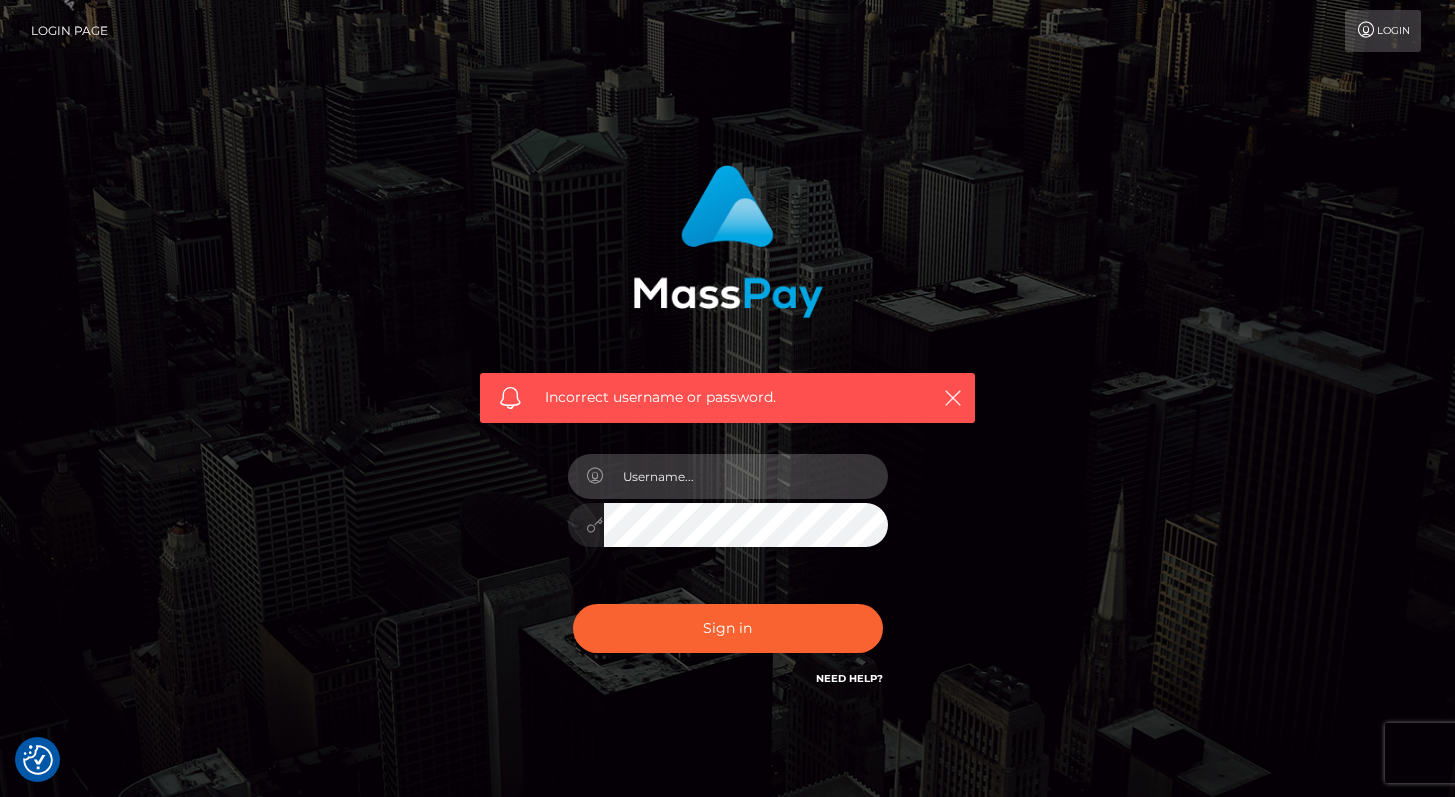 click at bounding box center [746, 476] 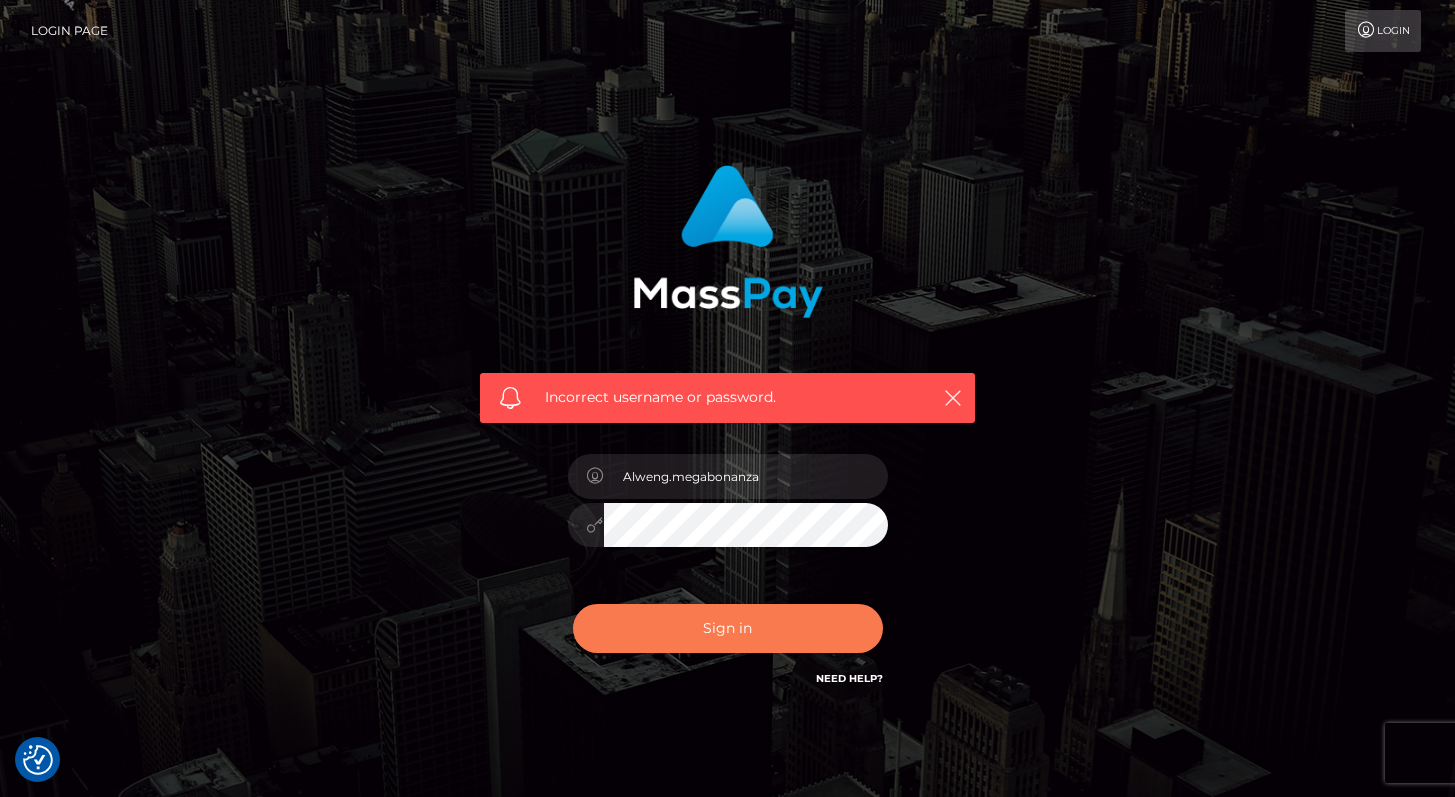 click on "Sign in" at bounding box center [728, 628] 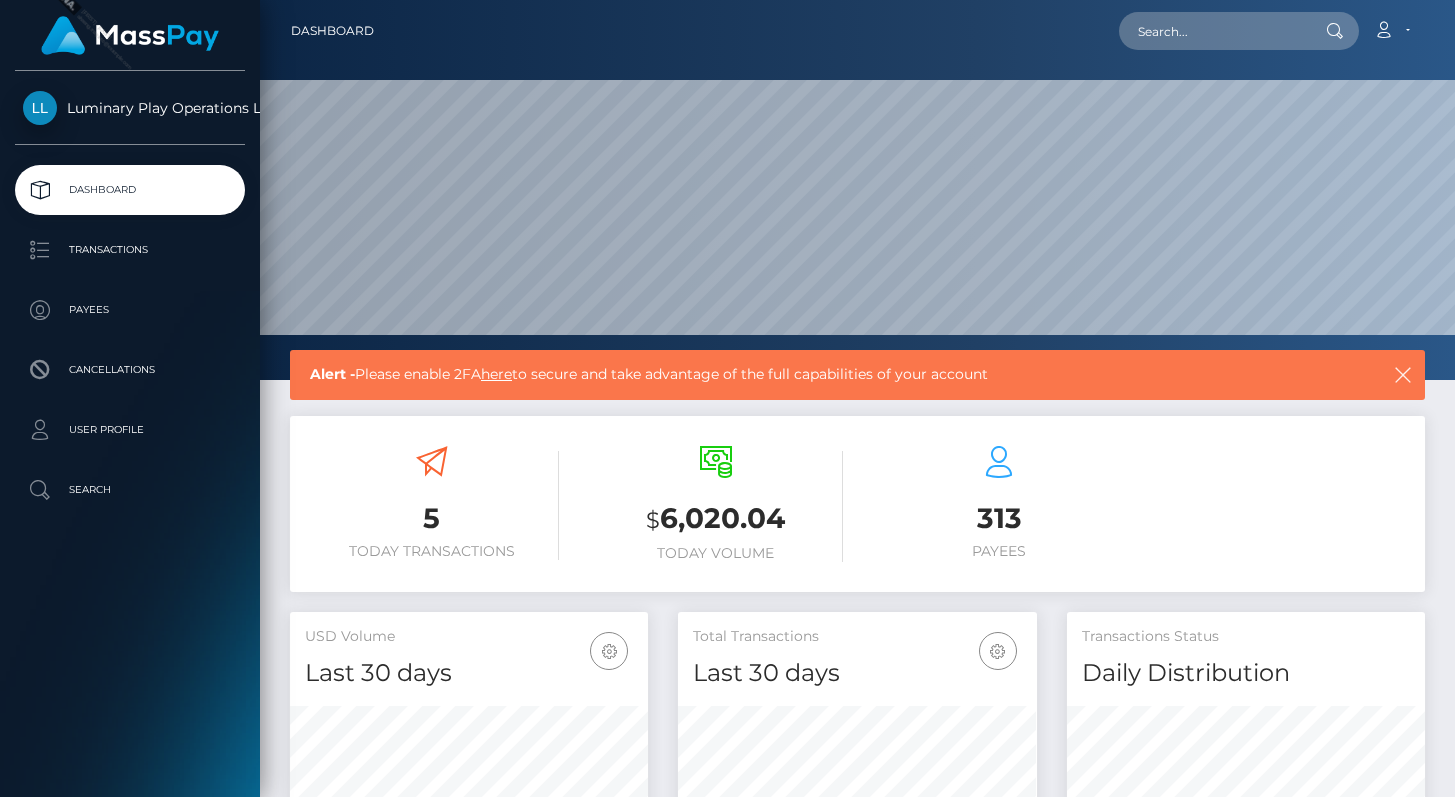 scroll, scrollTop: 0, scrollLeft: 0, axis: both 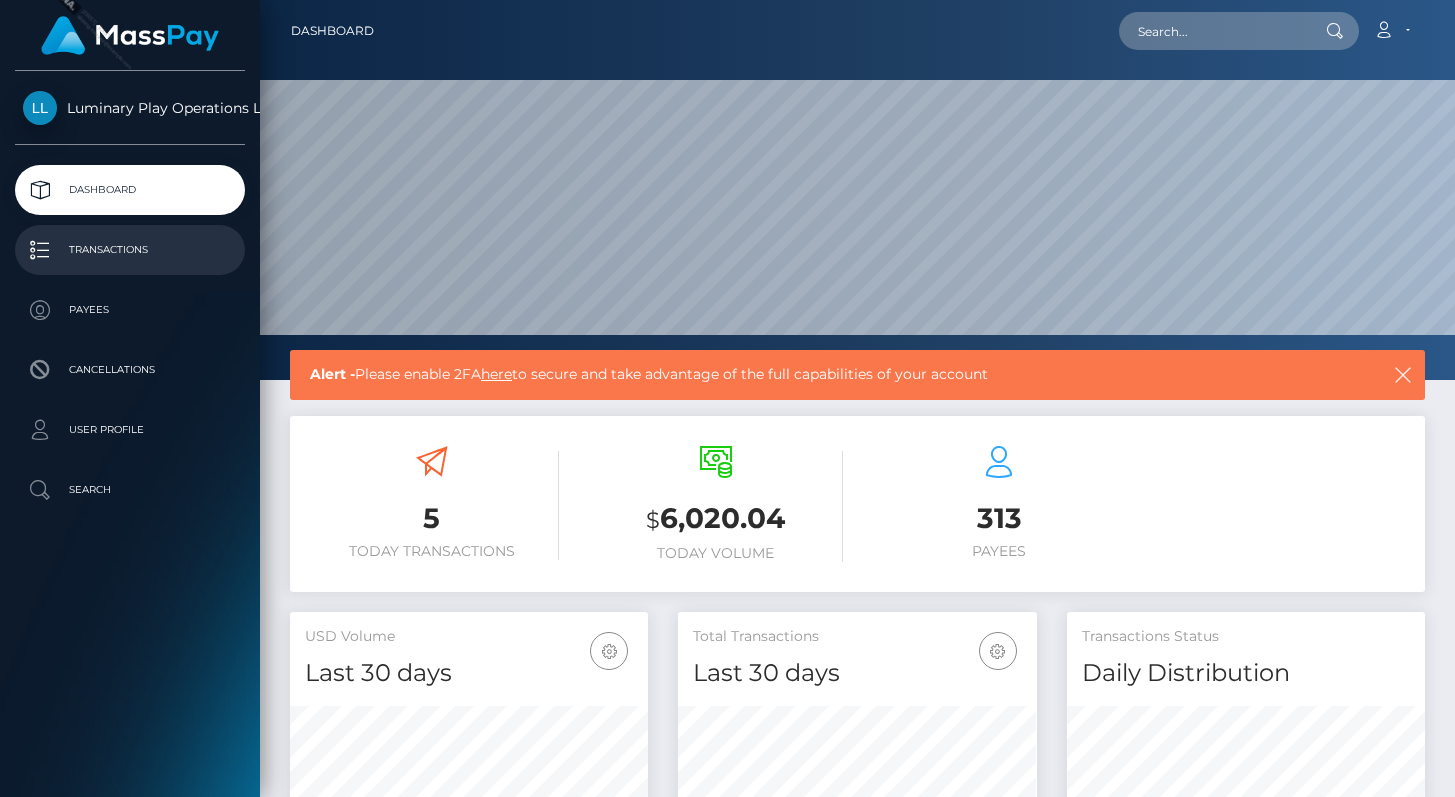 click on "Transactions" at bounding box center [130, 250] 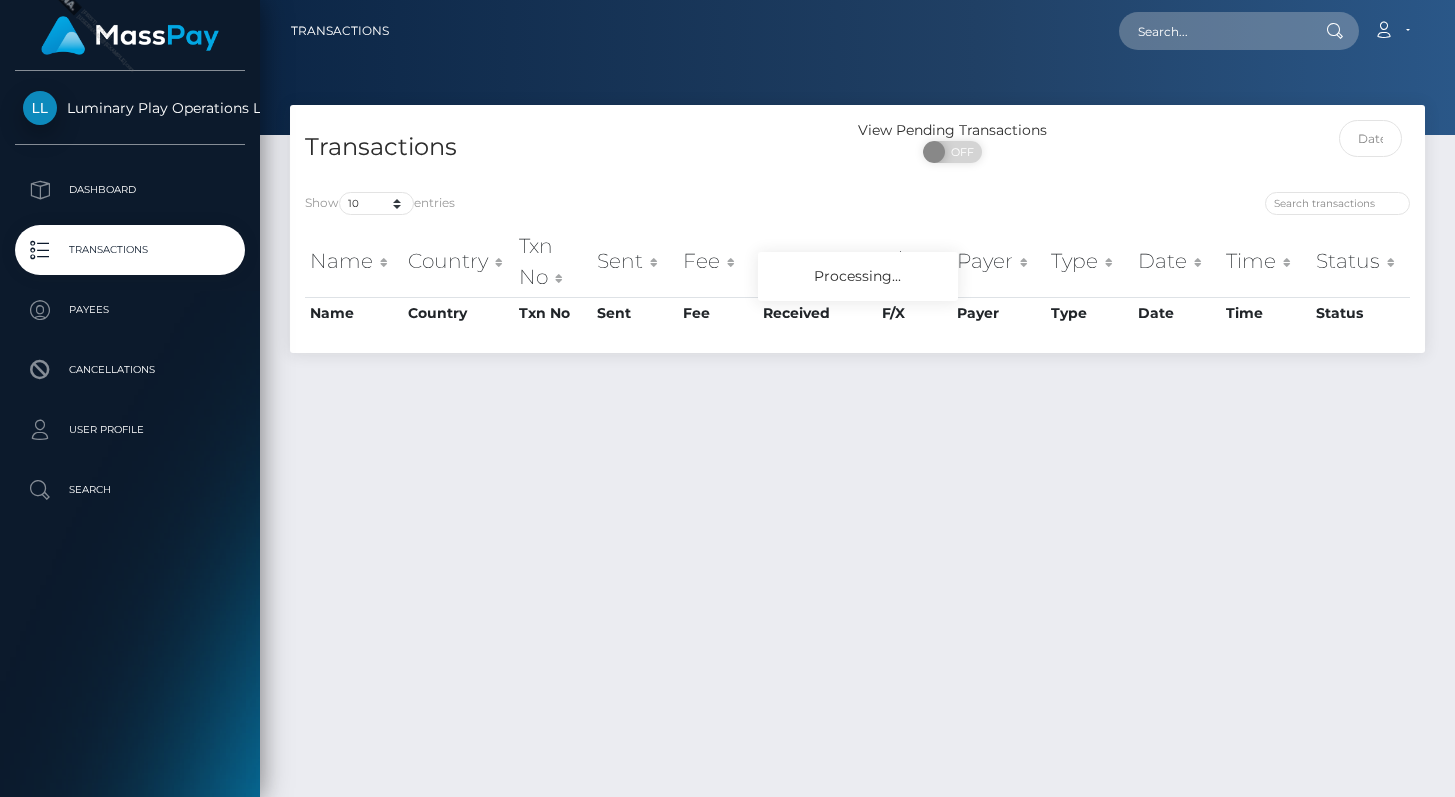 scroll, scrollTop: 0, scrollLeft: 0, axis: both 